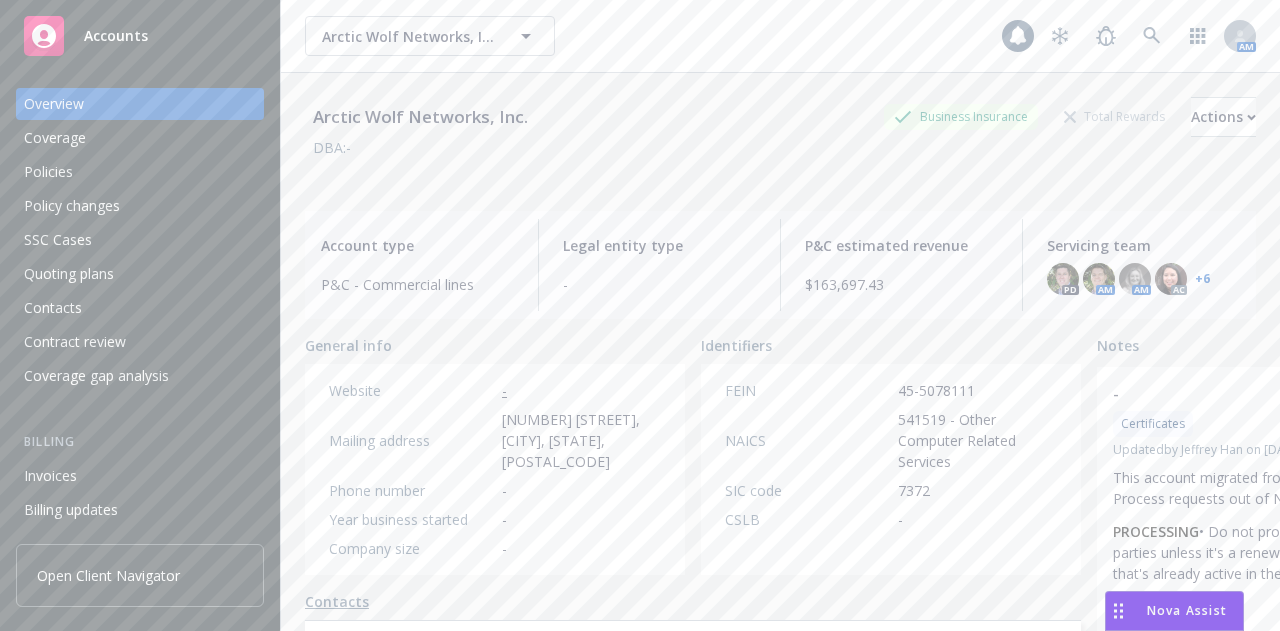 scroll, scrollTop: 0, scrollLeft: 0, axis: both 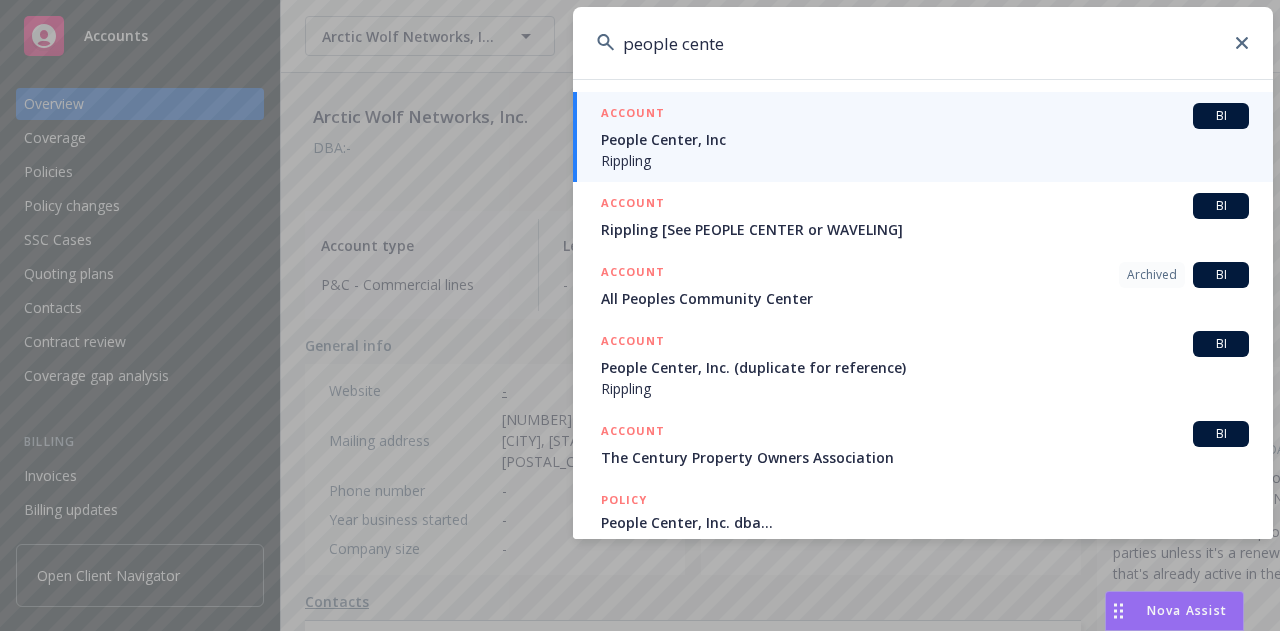 type on "people center" 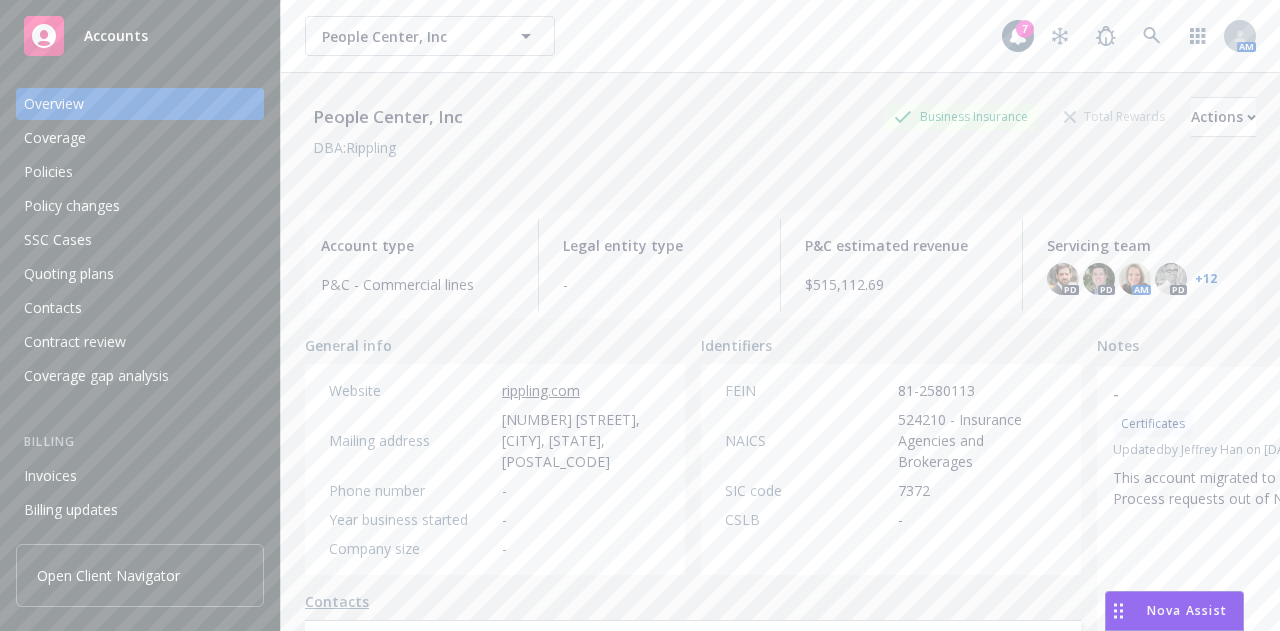 click on "Policies" at bounding box center [140, 172] 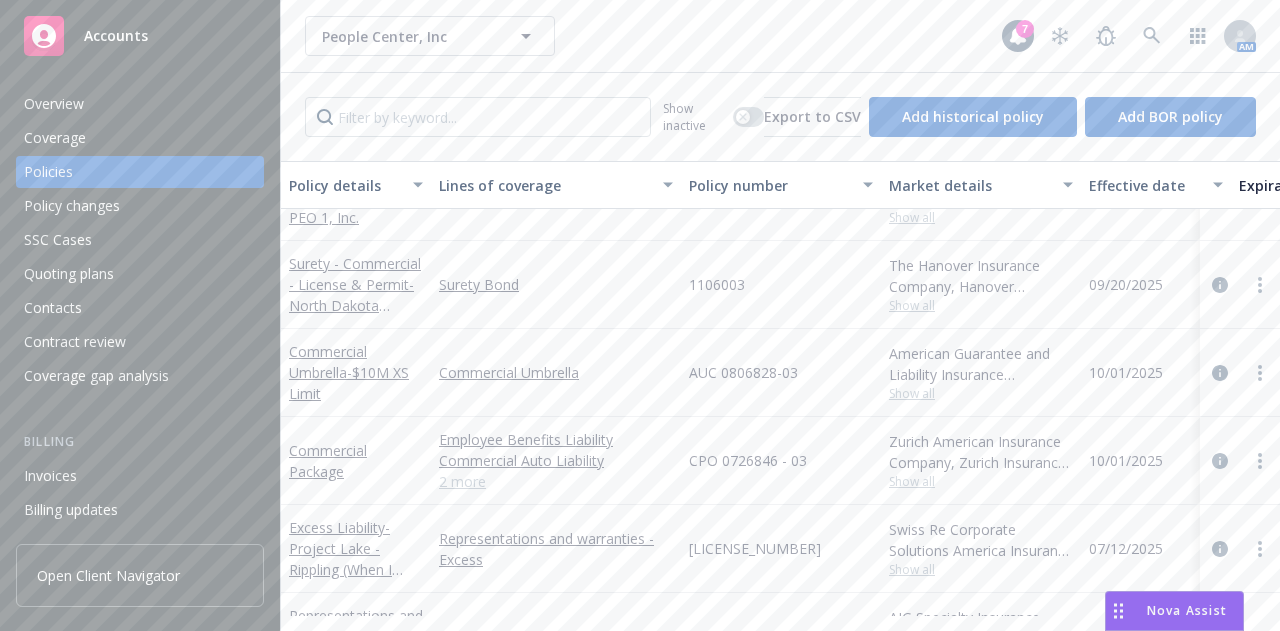 scroll, scrollTop: 10614, scrollLeft: 0, axis: vertical 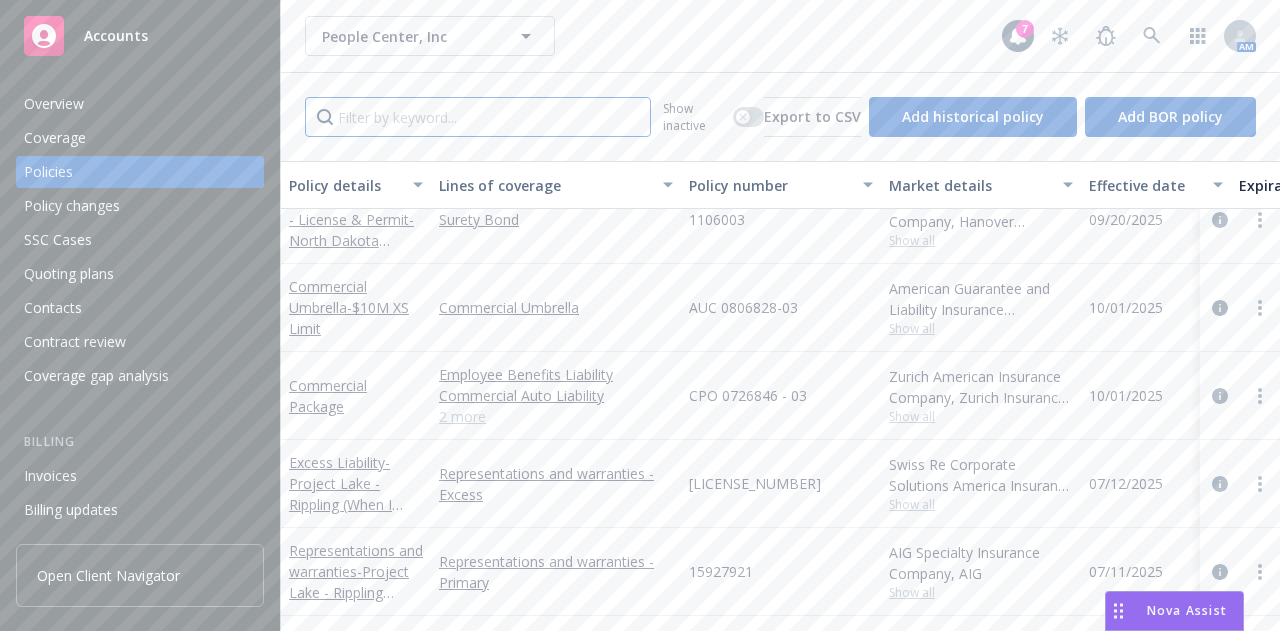 click at bounding box center [478, 117] 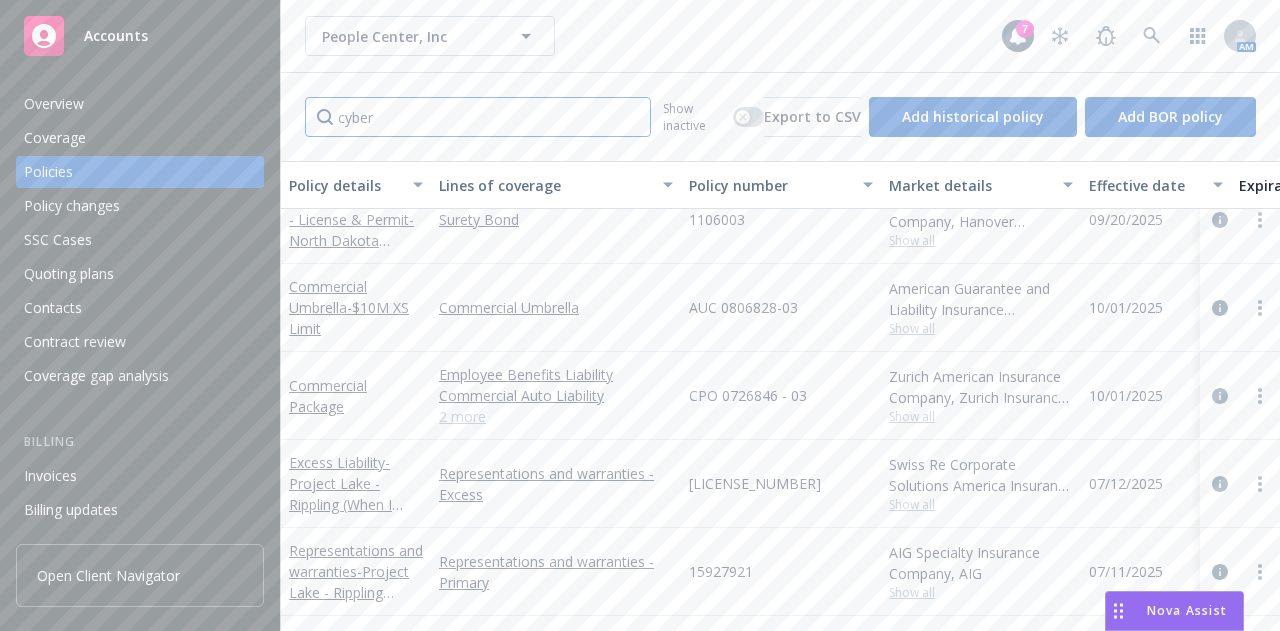 type on "cyber" 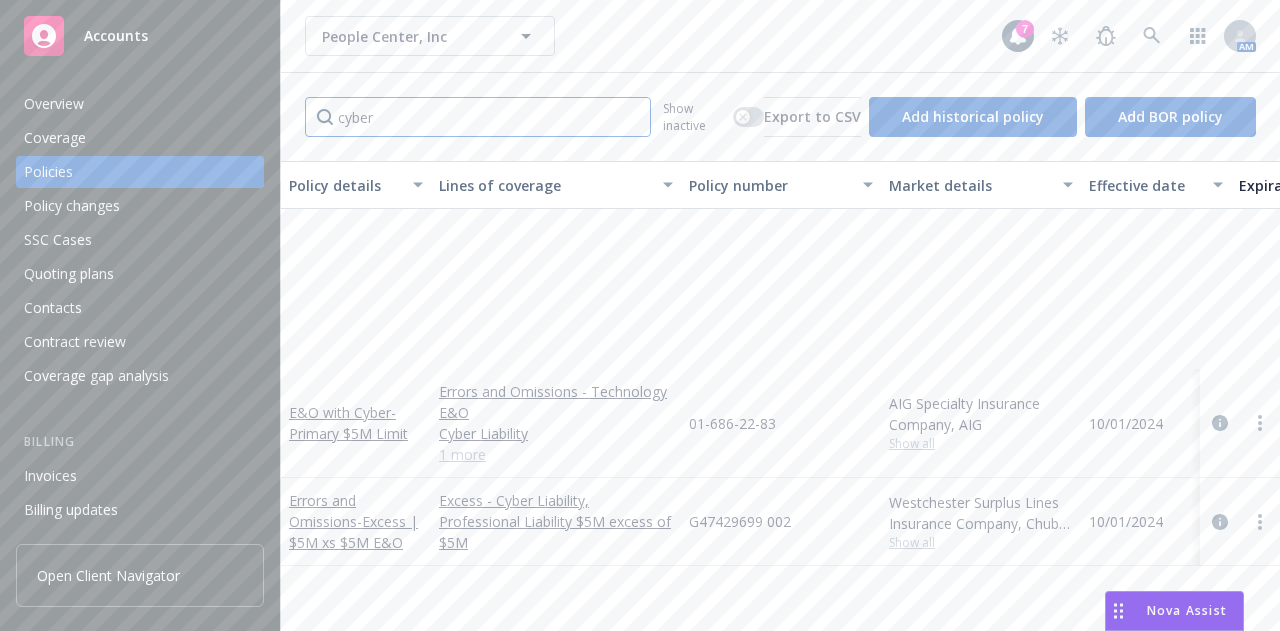 scroll, scrollTop: 0, scrollLeft: 0, axis: both 